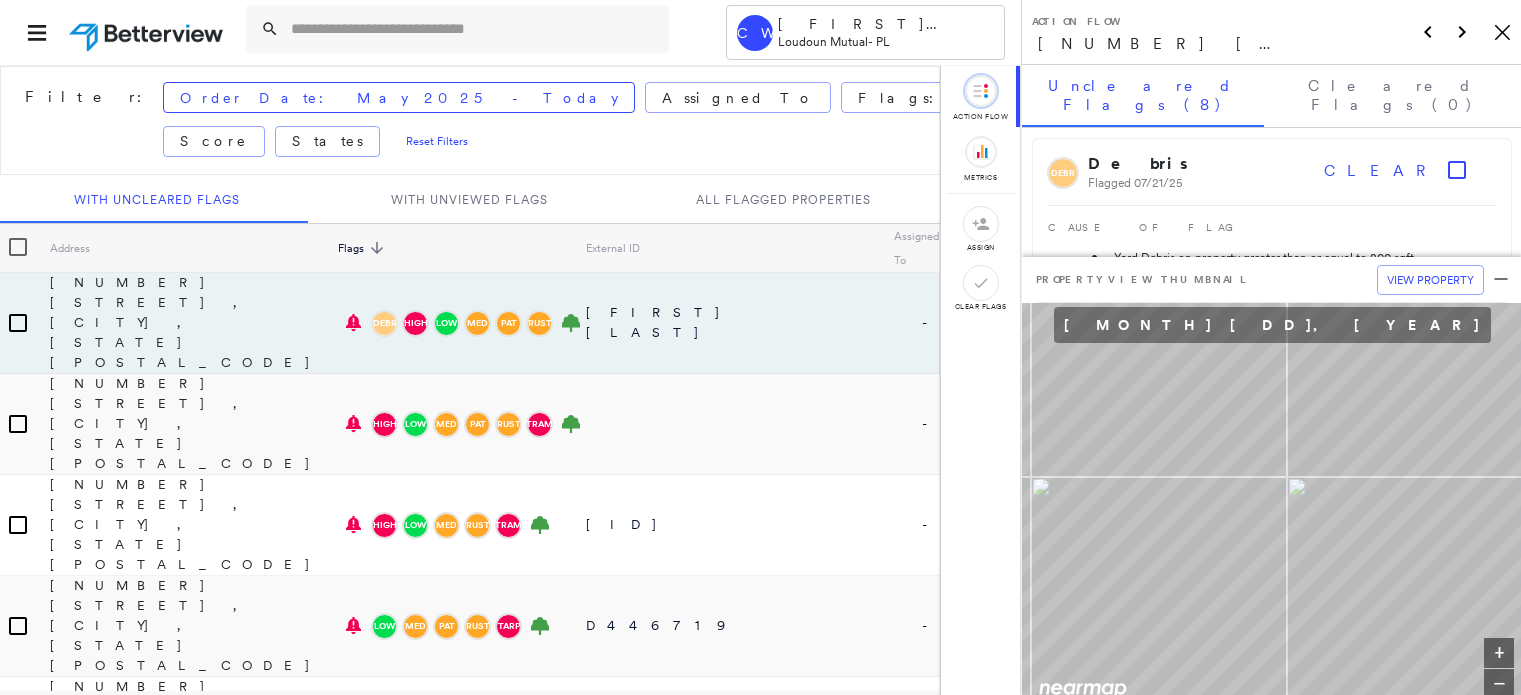 scroll, scrollTop: 0, scrollLeft: 0, axis: both 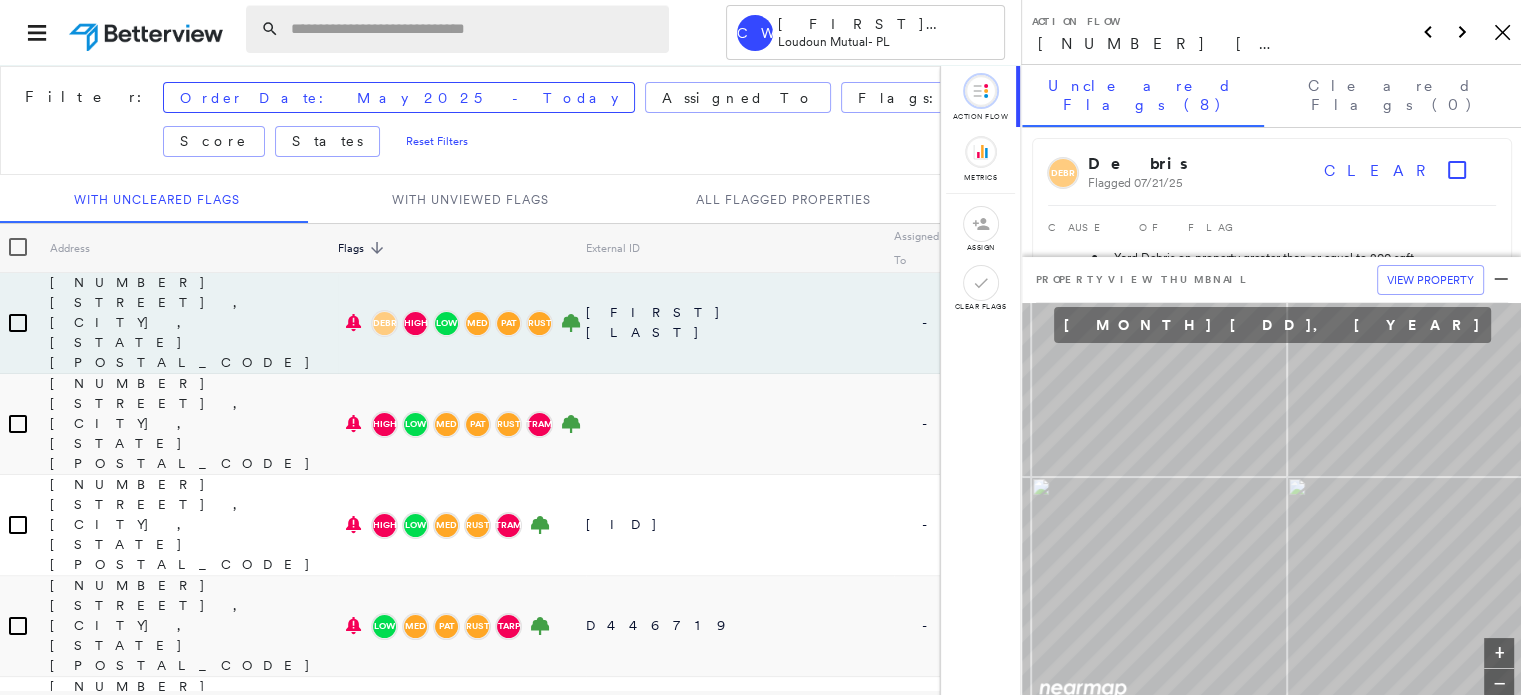 click at bounding box center [474, 29] 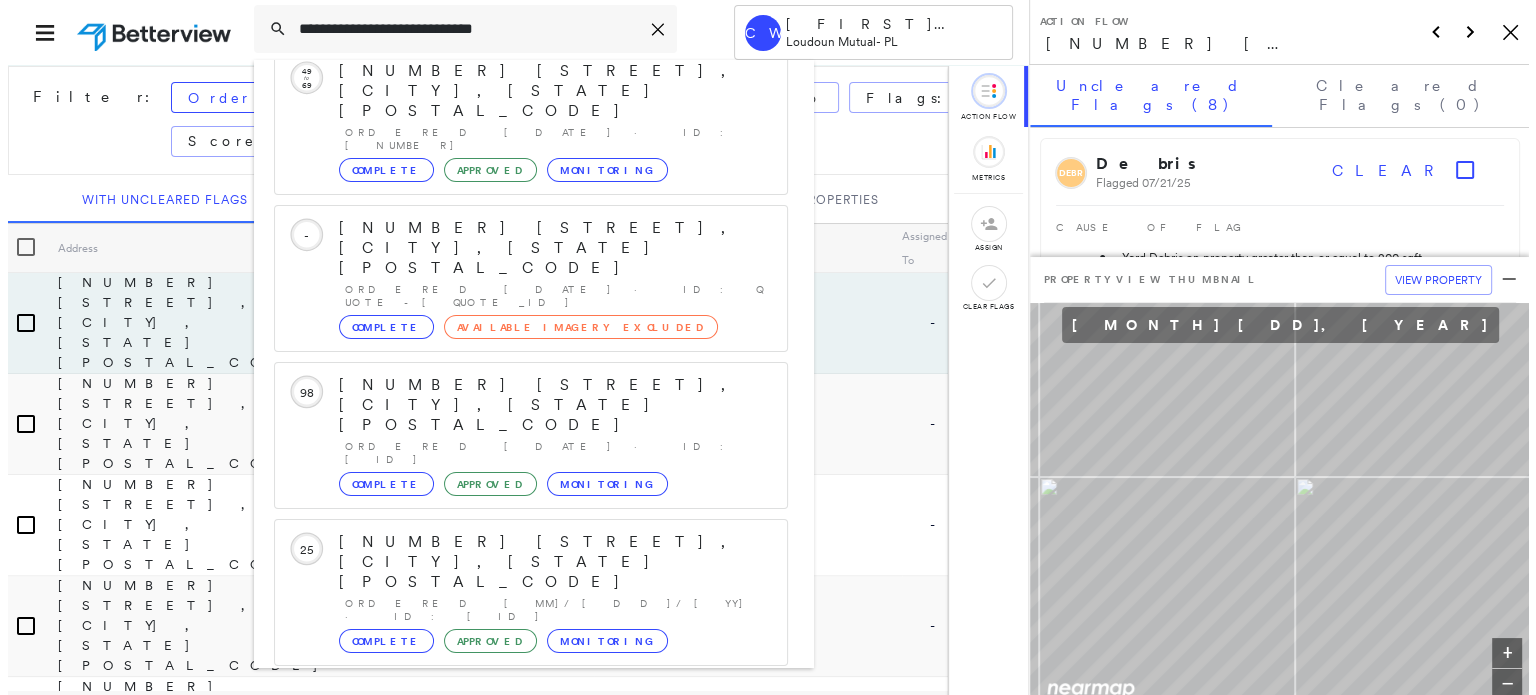scroll, scrollTop: 200, scrollLeft: 0, axis: vertical 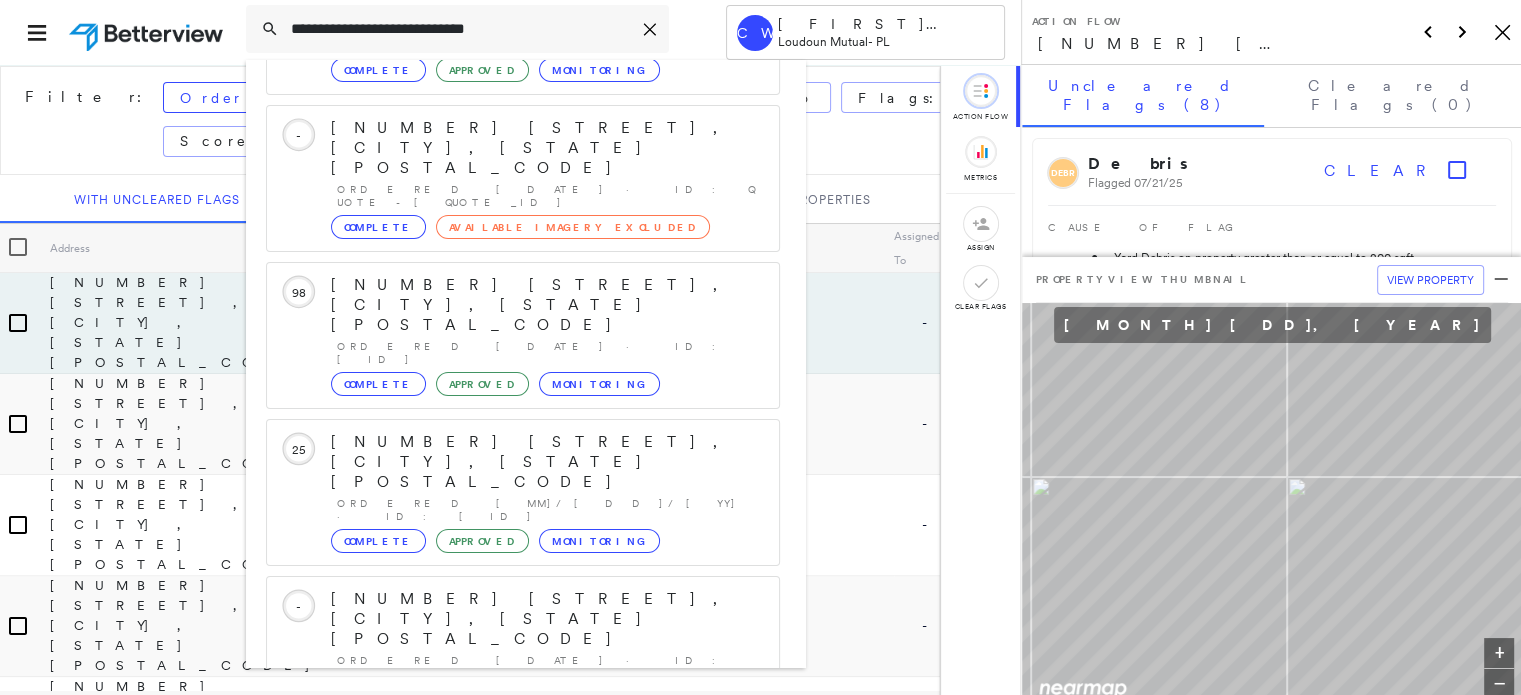 type on "**********" 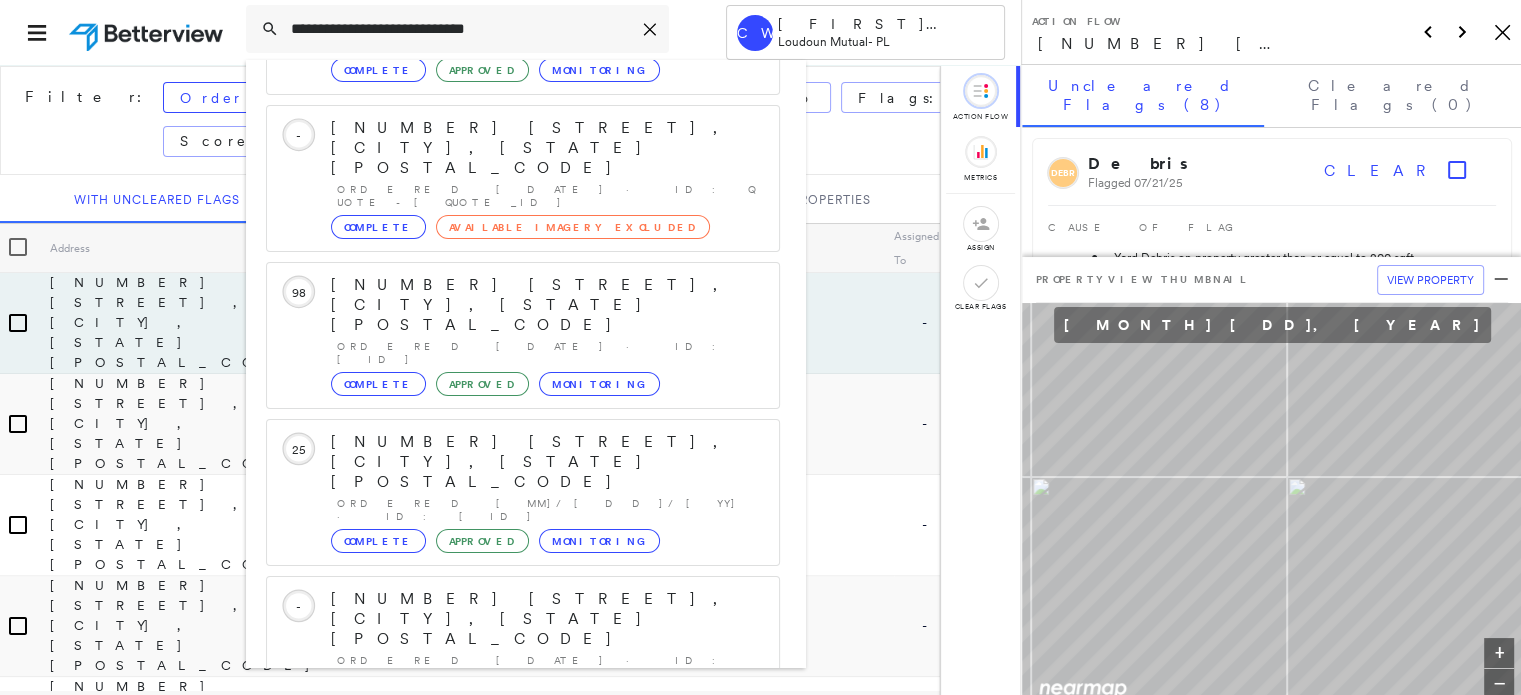 click on "[NUMBER] [STREET], [CITY], [STATE], [COUNTRY]" at bounding box center [501, 911] 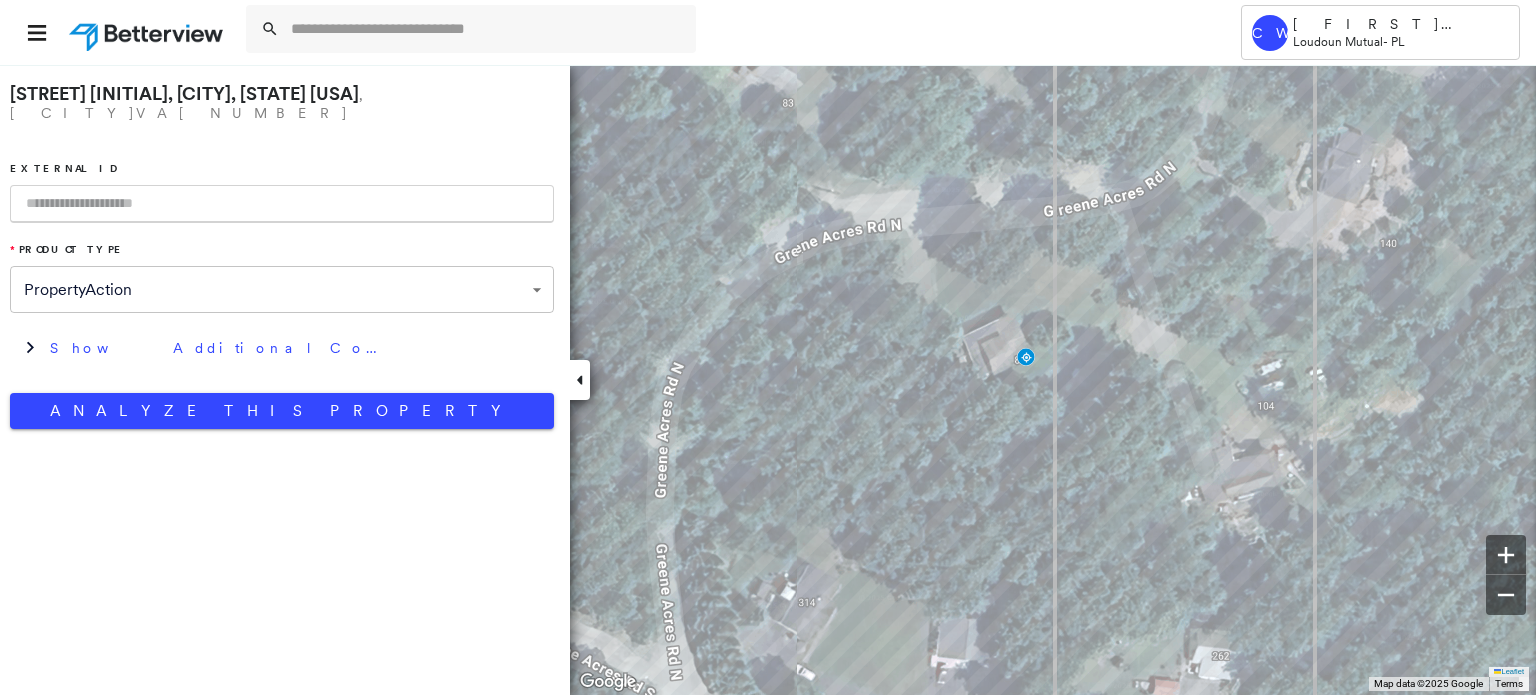 click at bounding box center [282, 204] 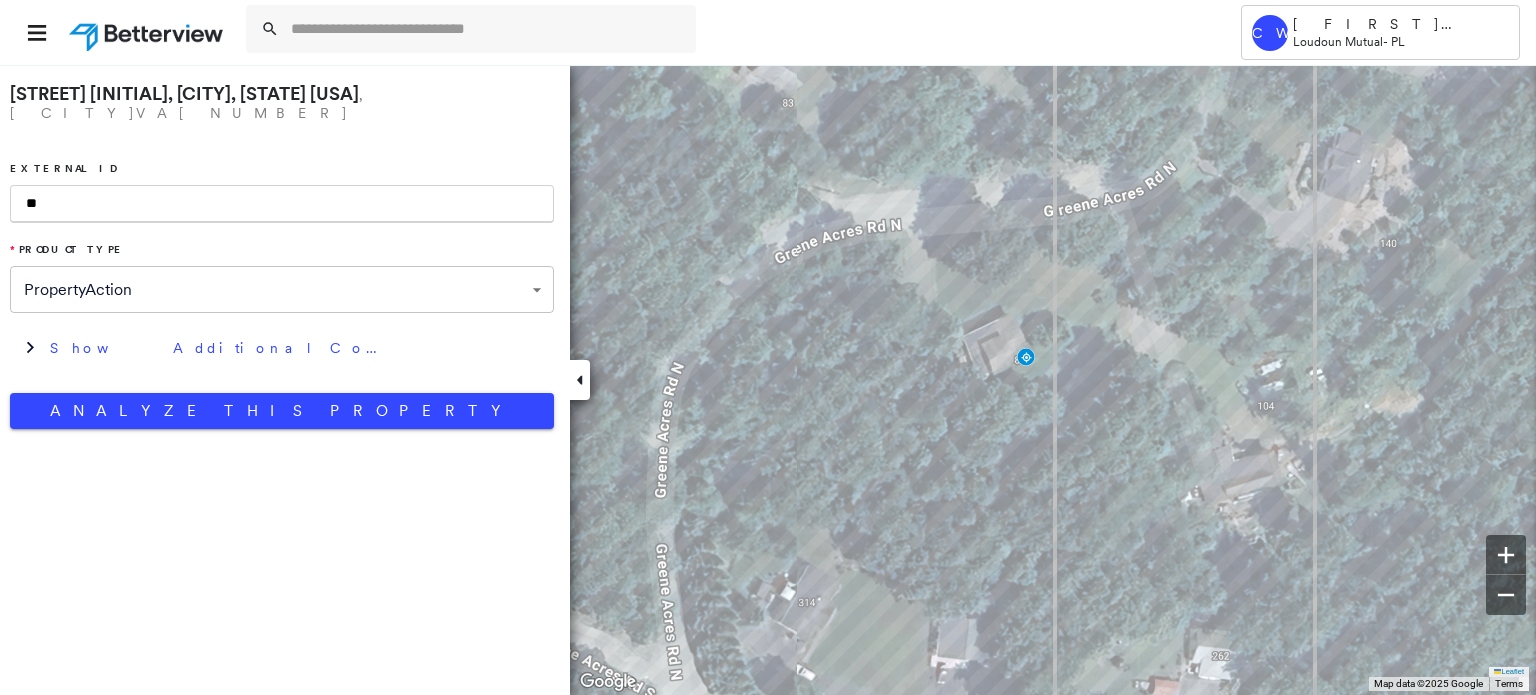 type on "*" 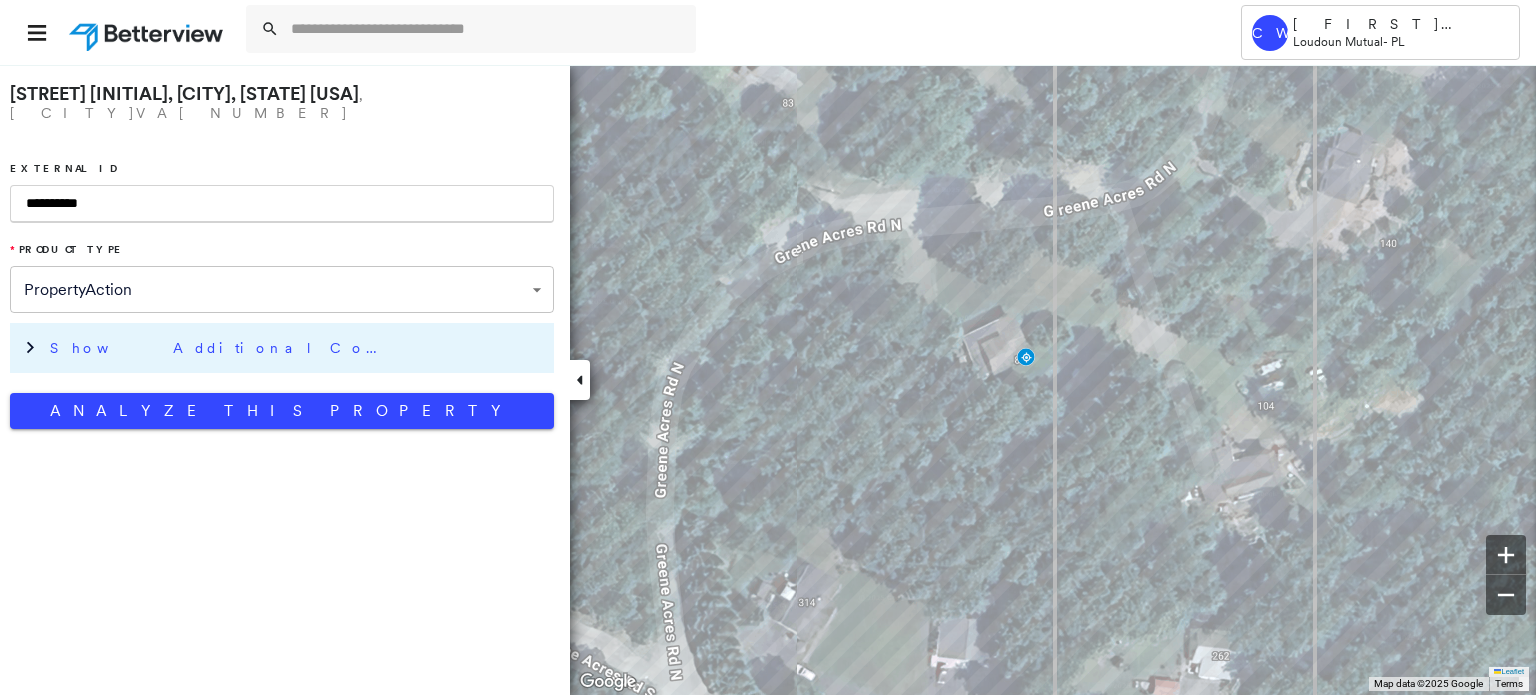 type on "**********" 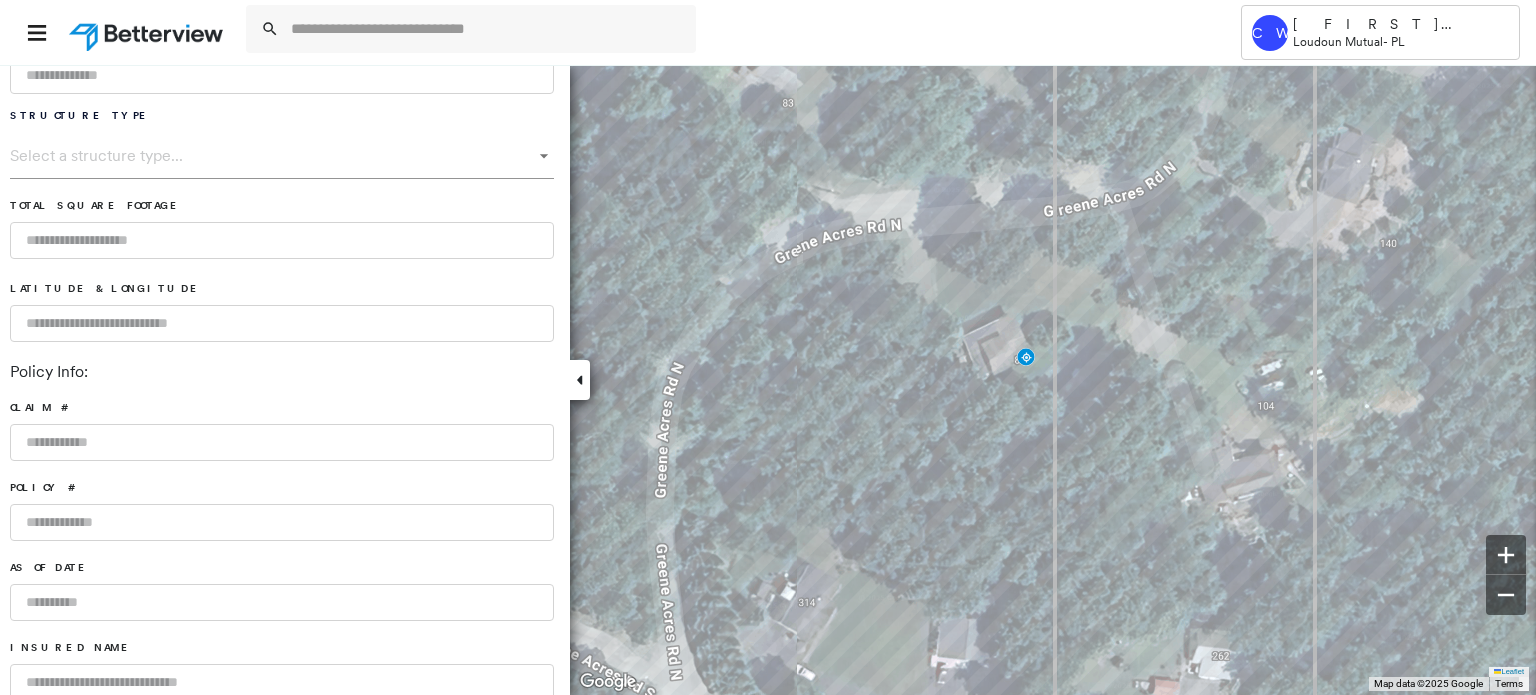 scroll, scrollTop: 700, scrollLeft: 0, axis: vertical 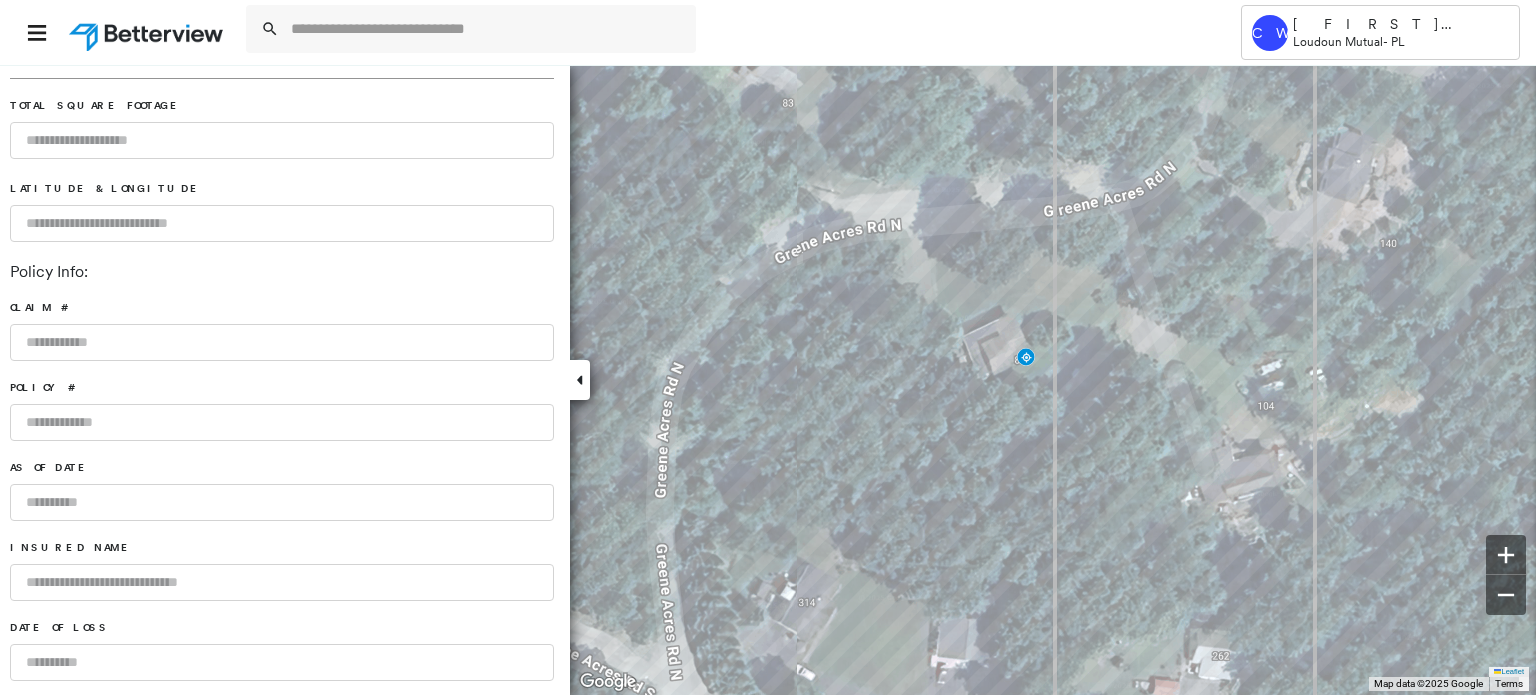 click at bounding box center [282, 422] 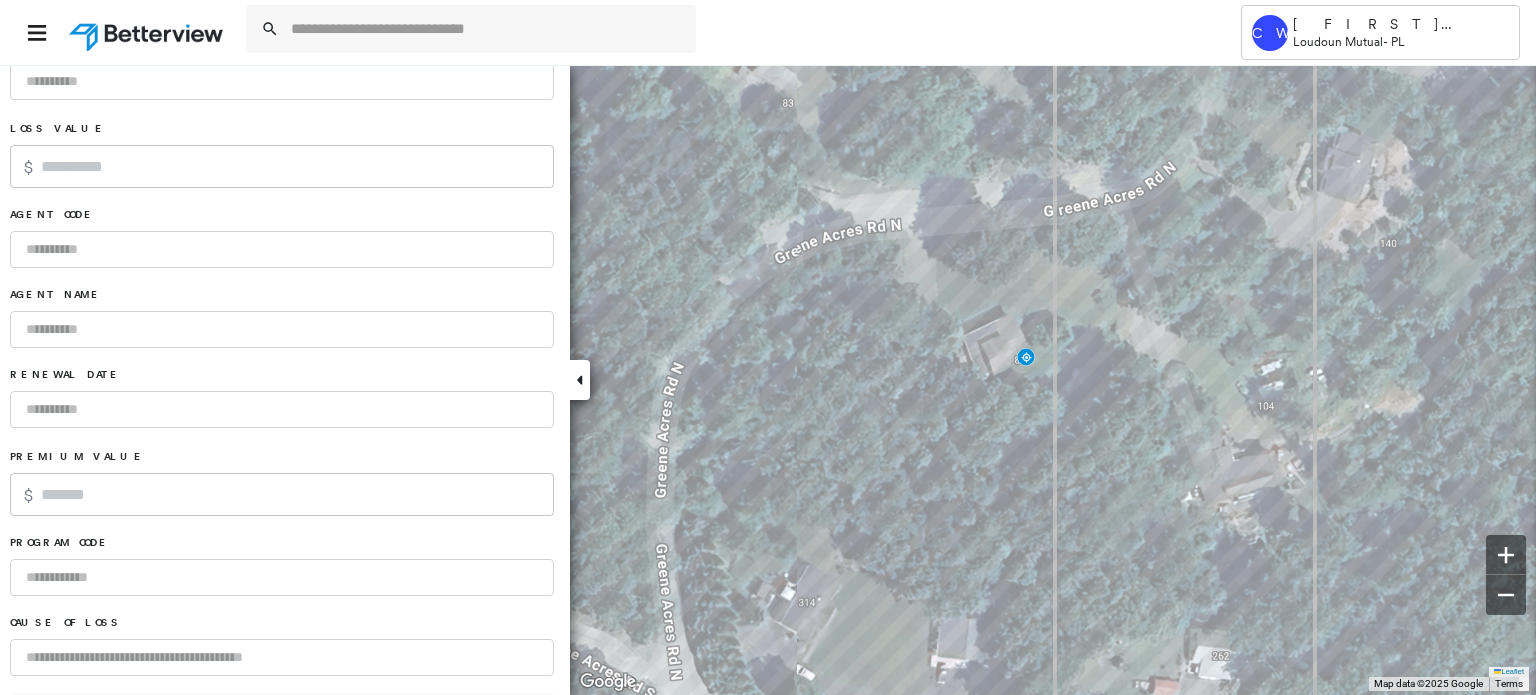 scroll, scrollTop: 1300, scrollLeft: 0, axis: vertical 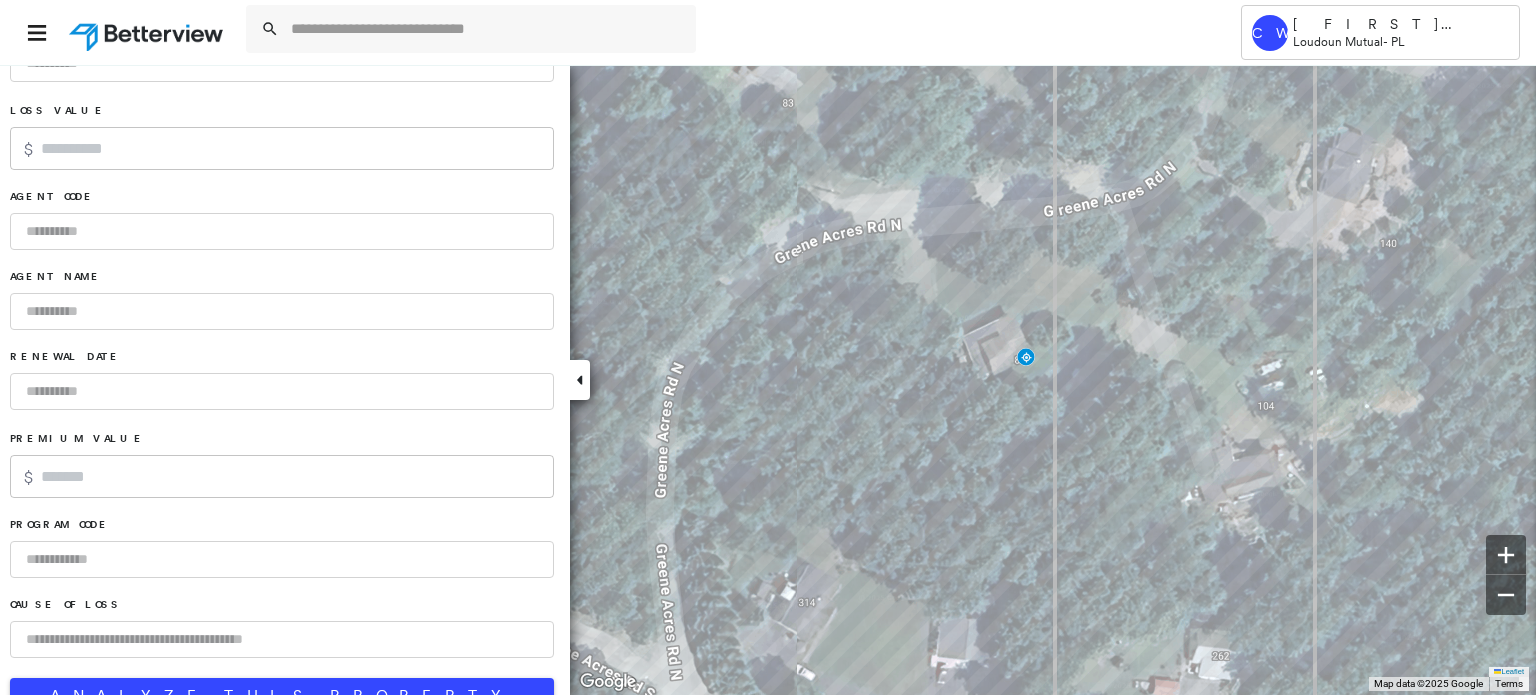 type on "**********" 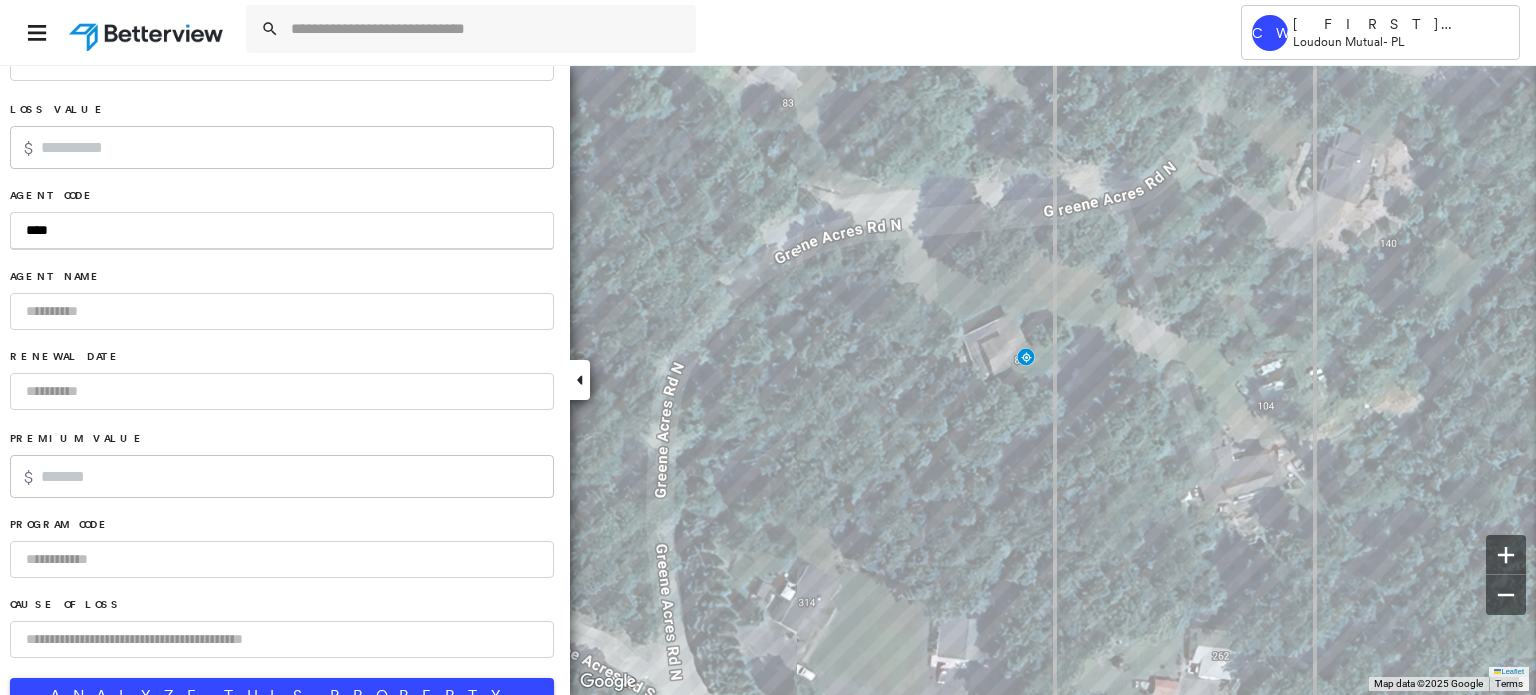 type on "****" 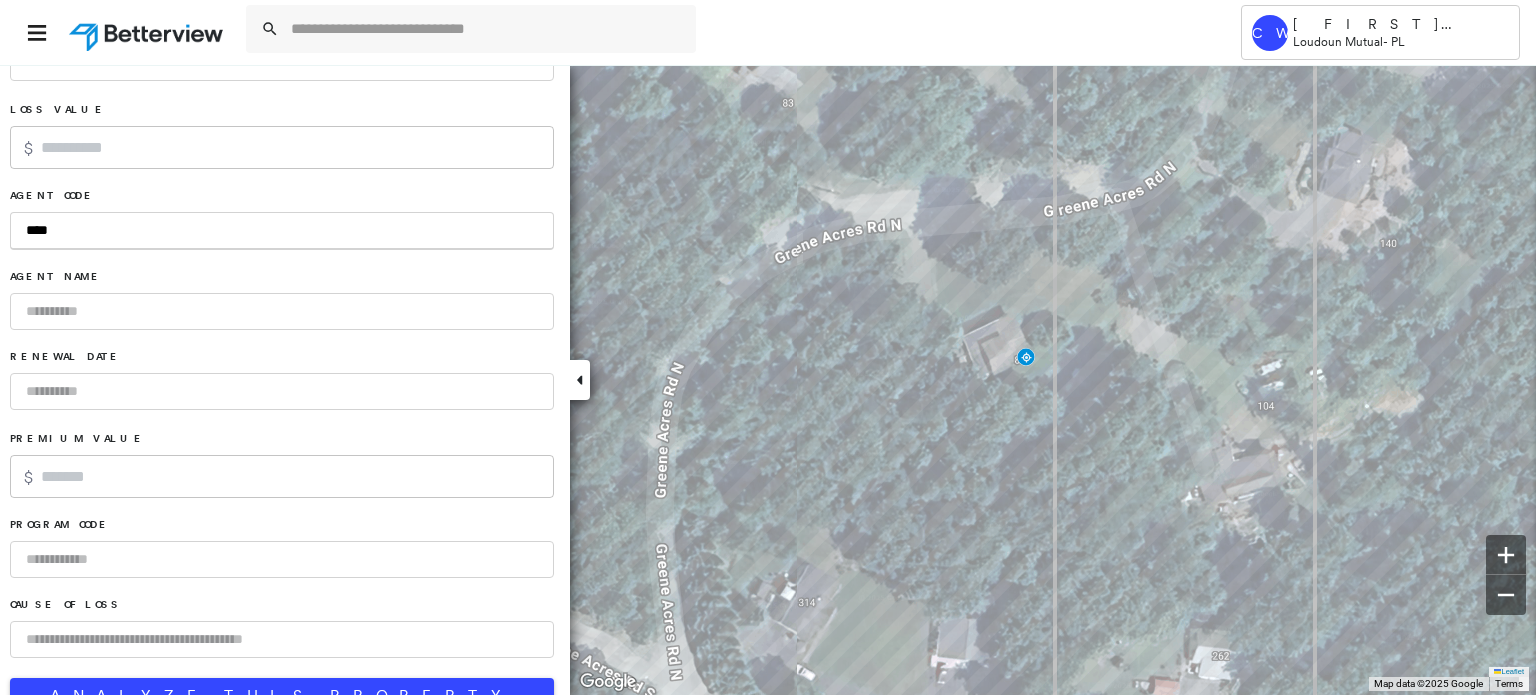scroll, scrollTop: 1300, scrollLeft: 0, axis: vertical 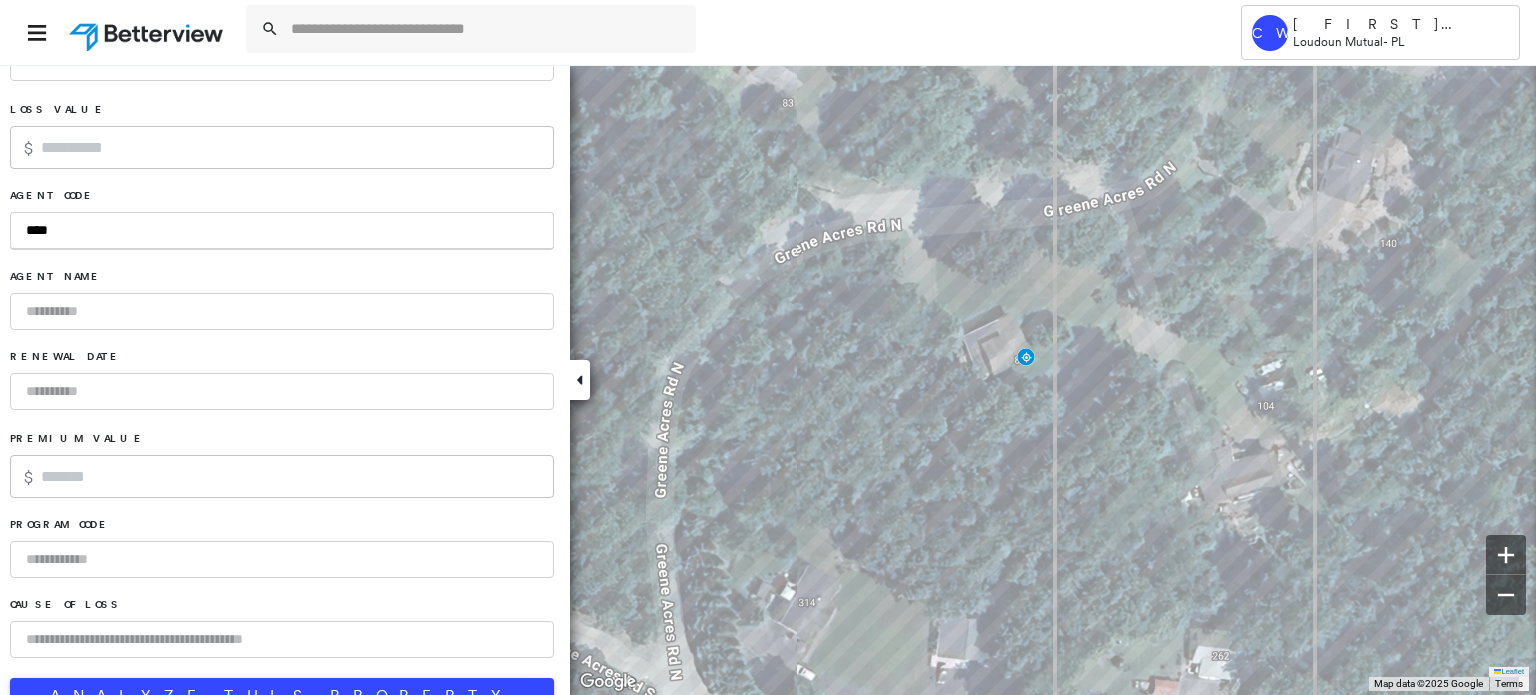 drag, startPoint x: 78, startPoint y: 400, endPoint x: 121, endPoint y: 212, distance: 192.85487 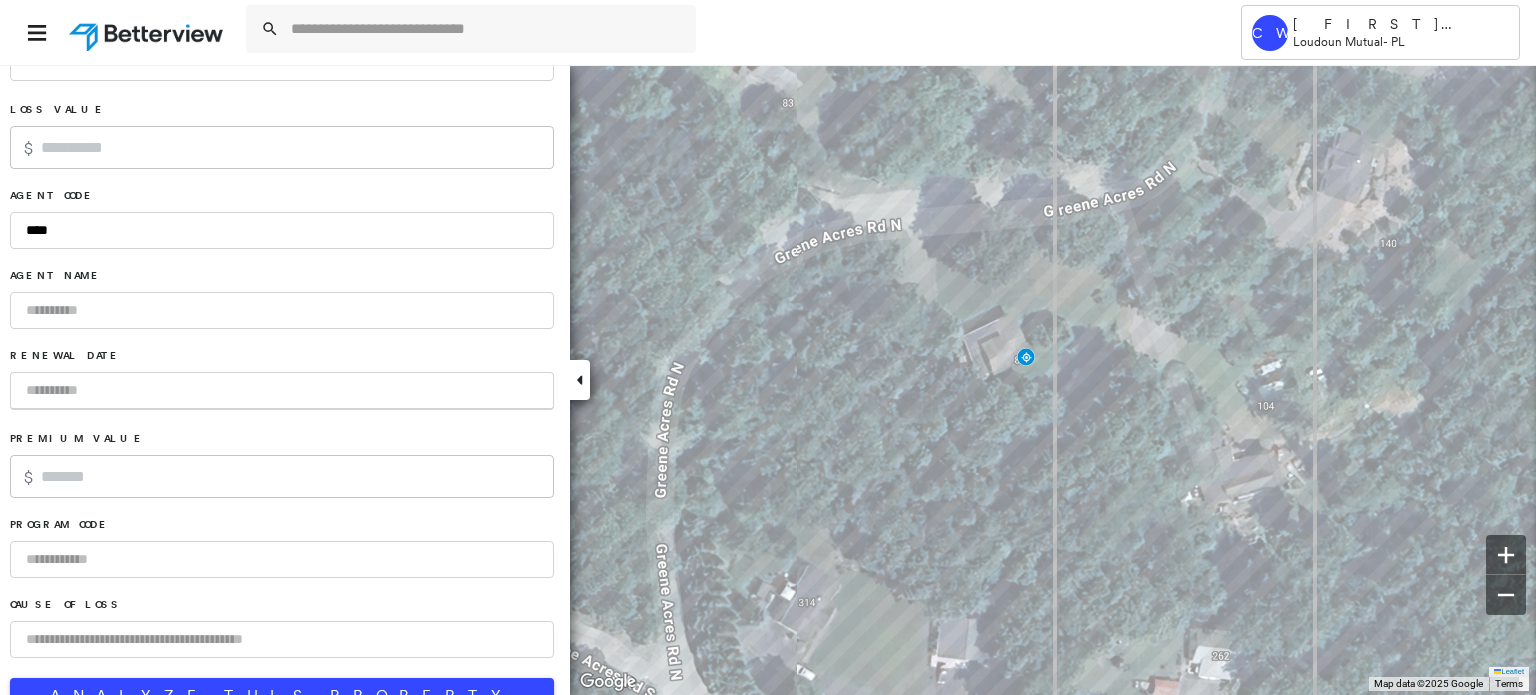type on "*" 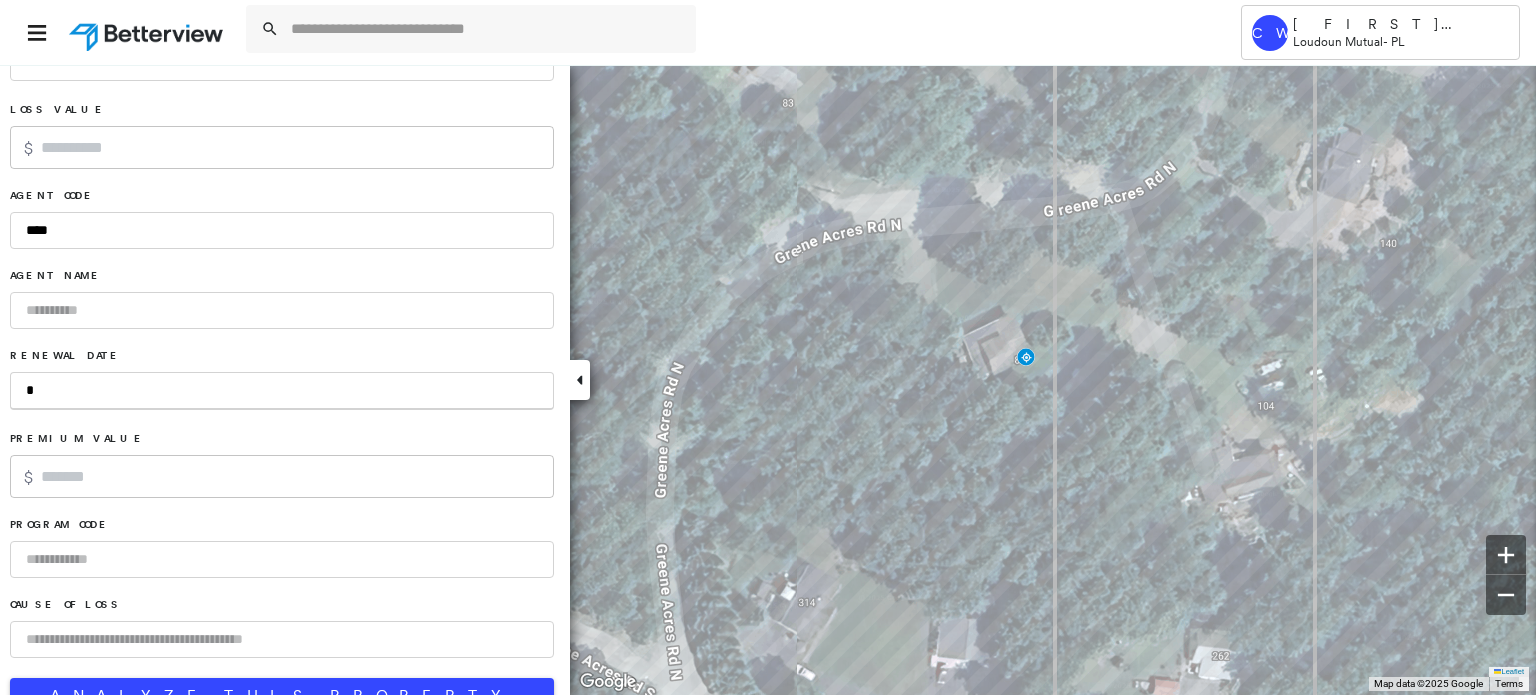 type on "**" 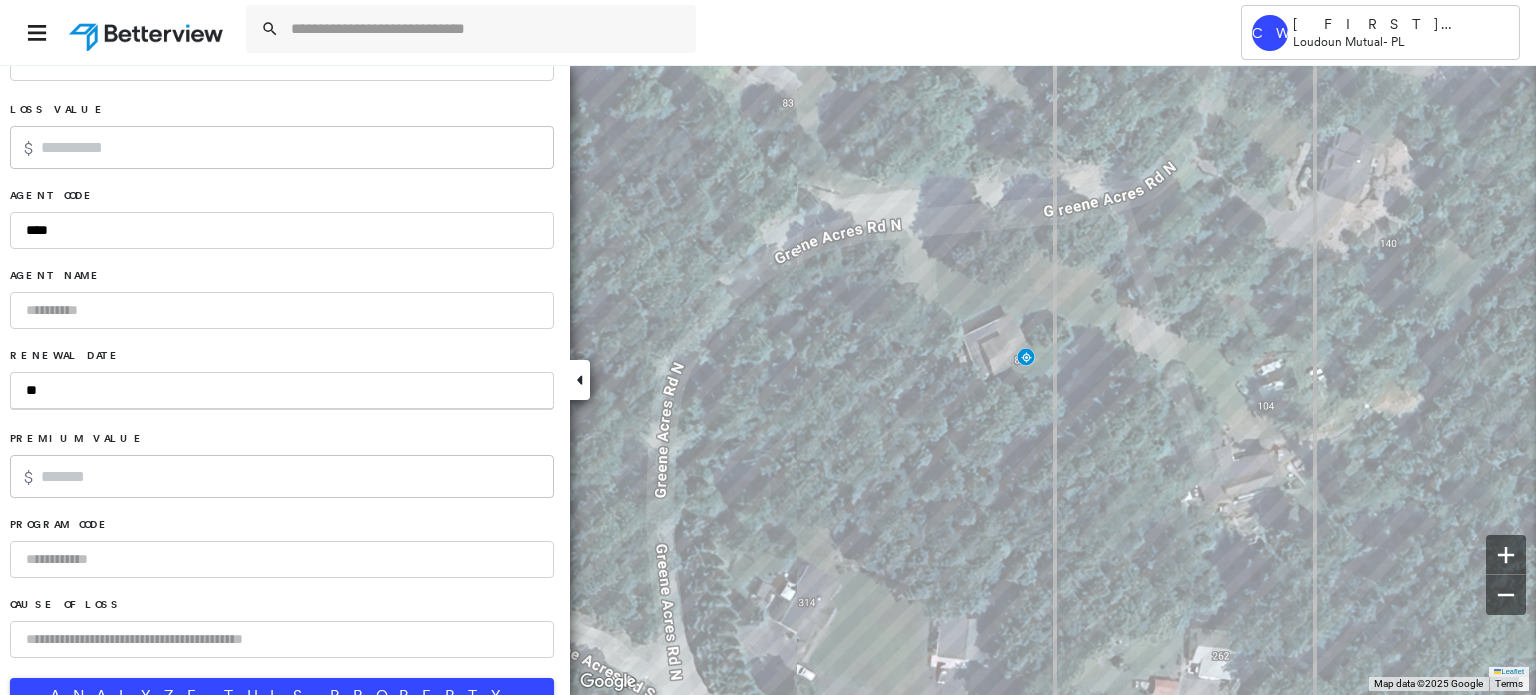 type on "***" 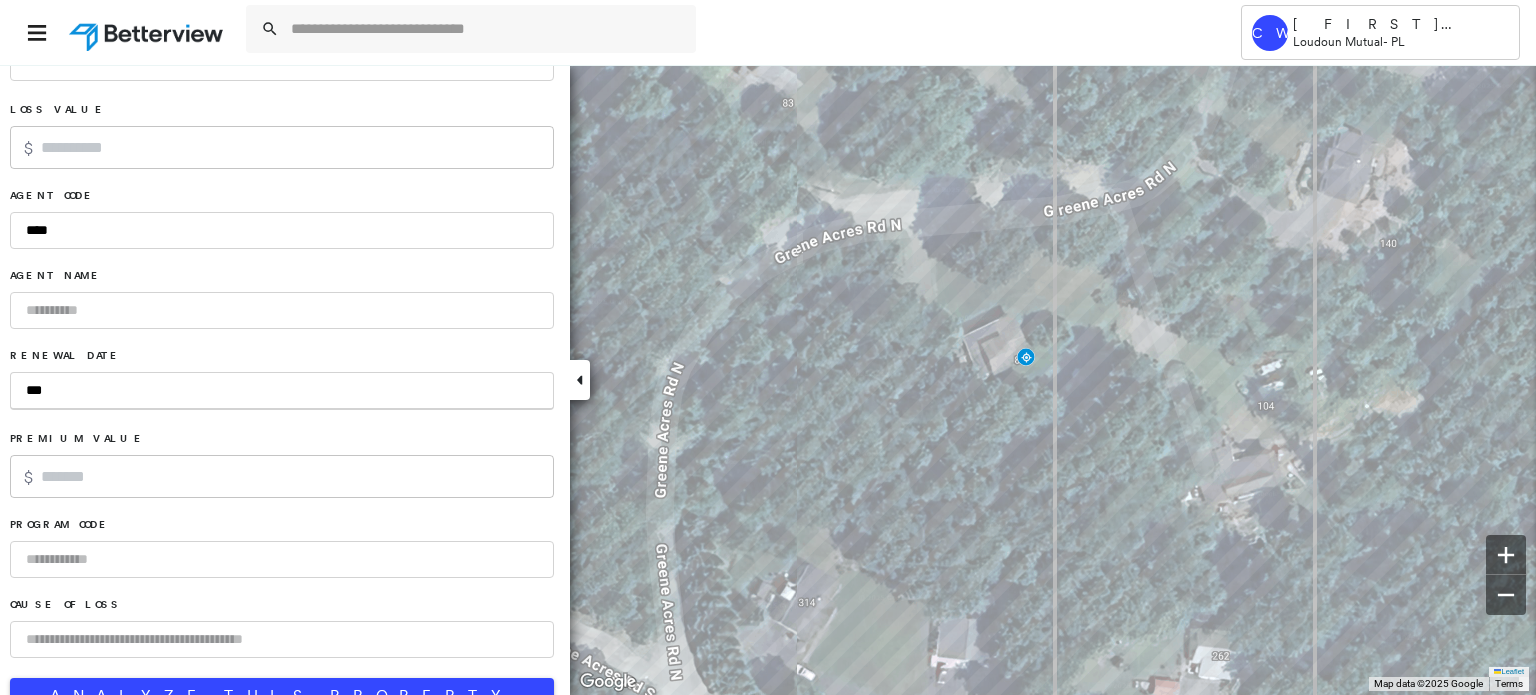 type on "****" 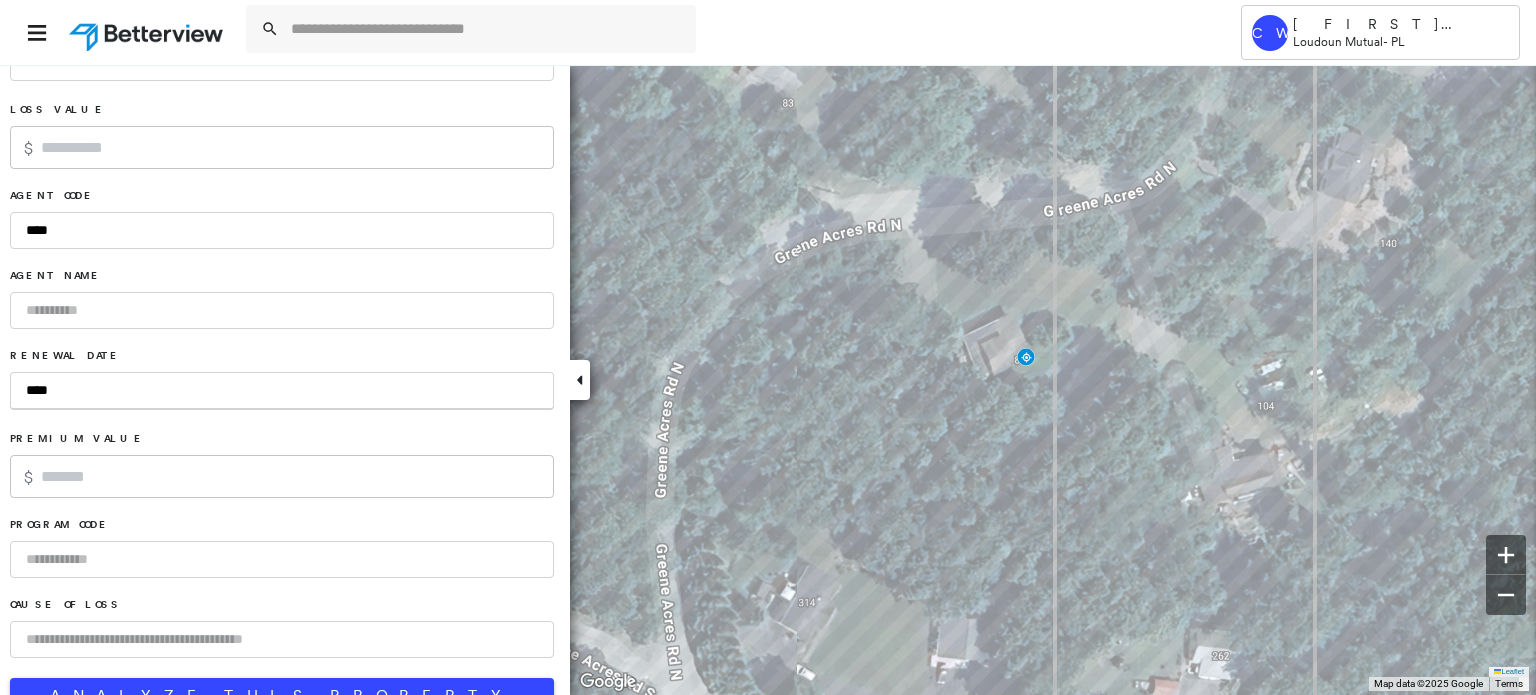 type on "***" 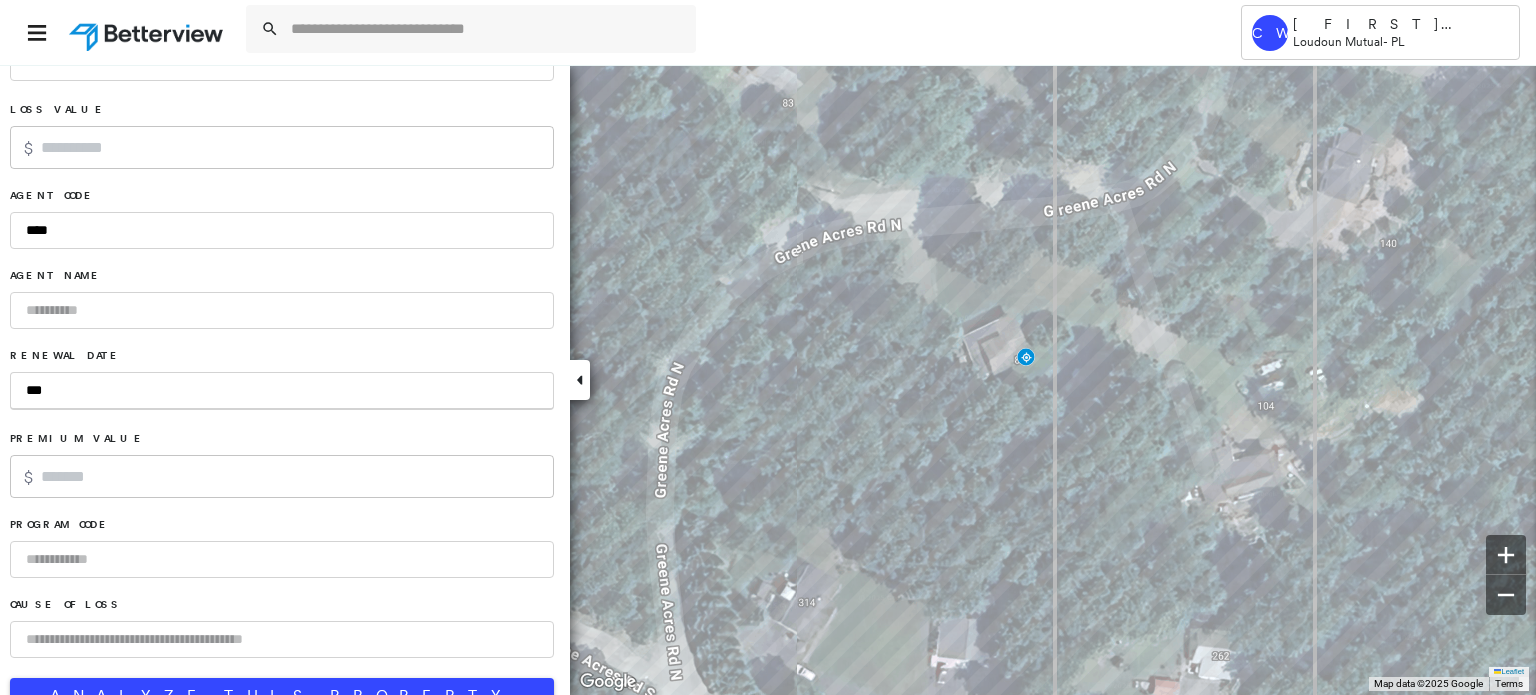 type on "****" 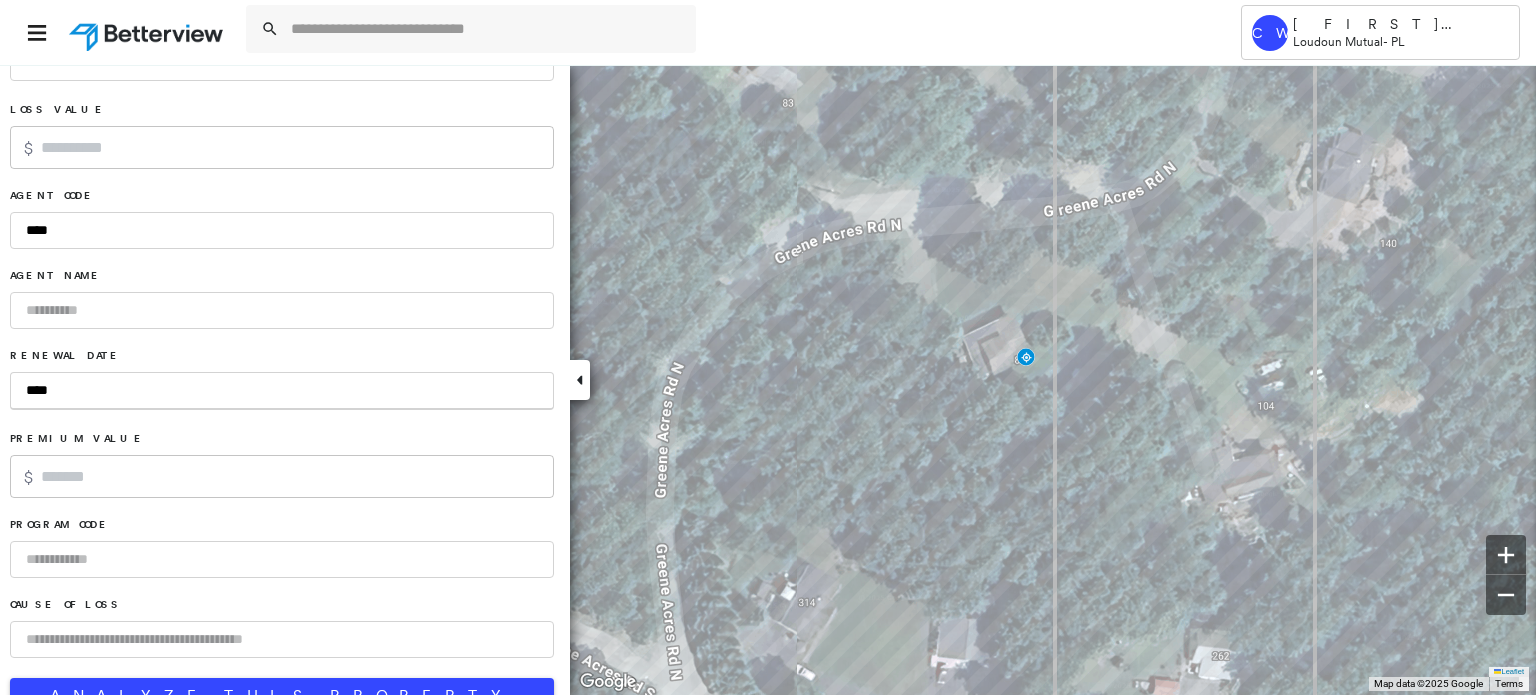 type on "*****" 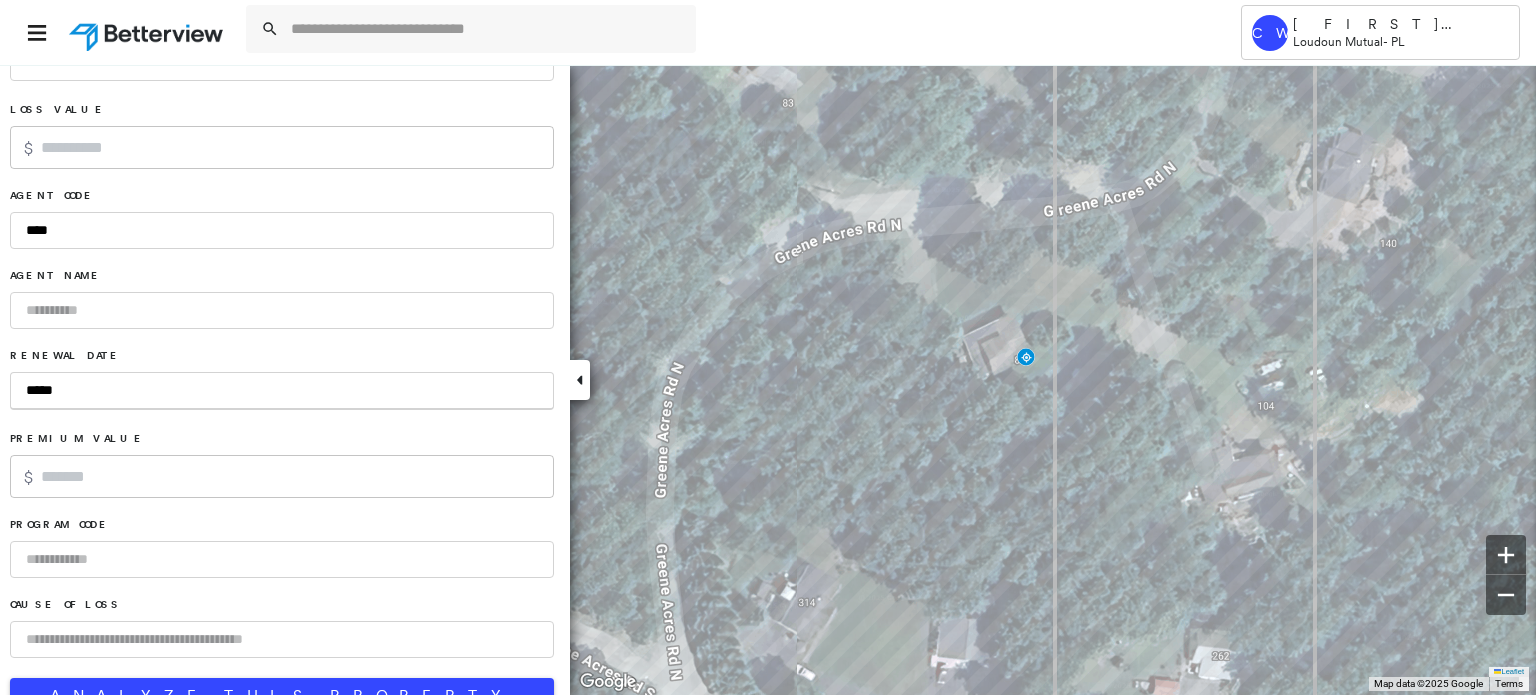 type on "******" 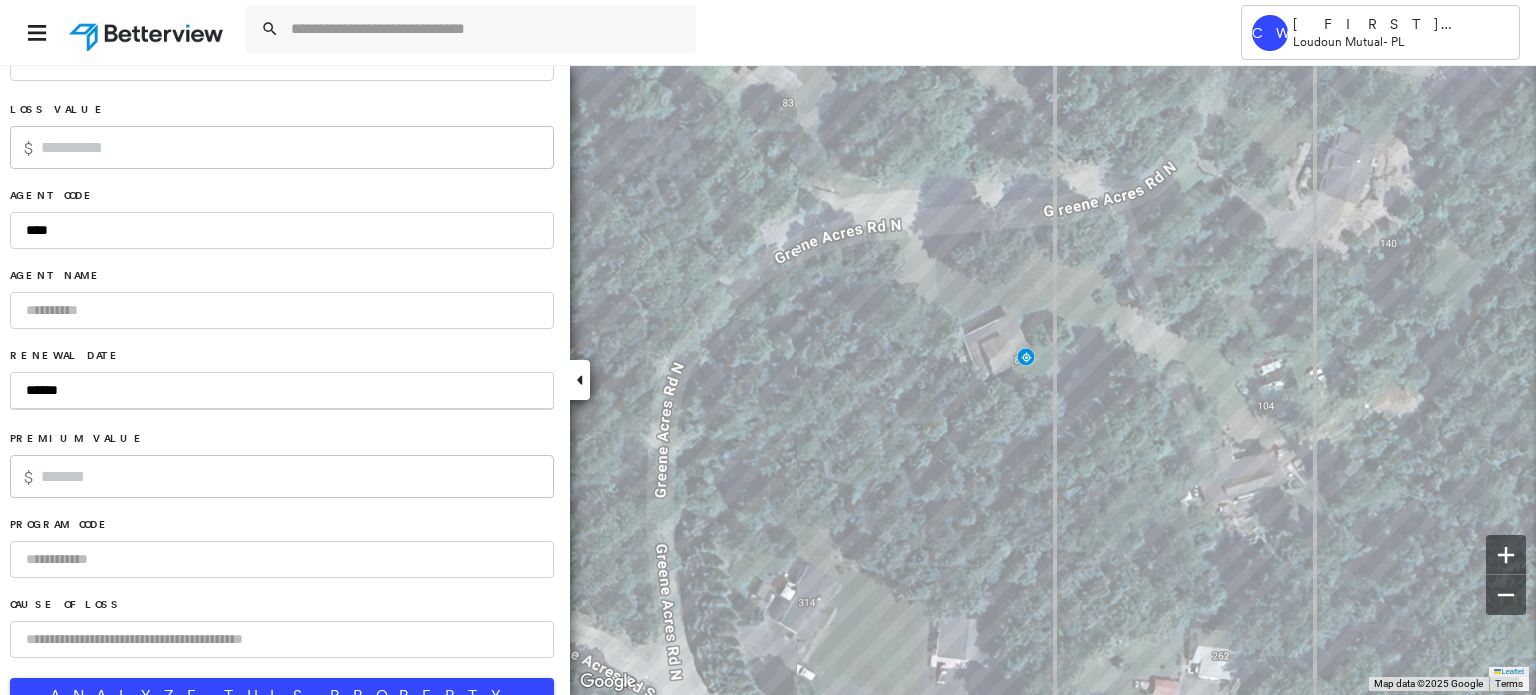type on "*******" 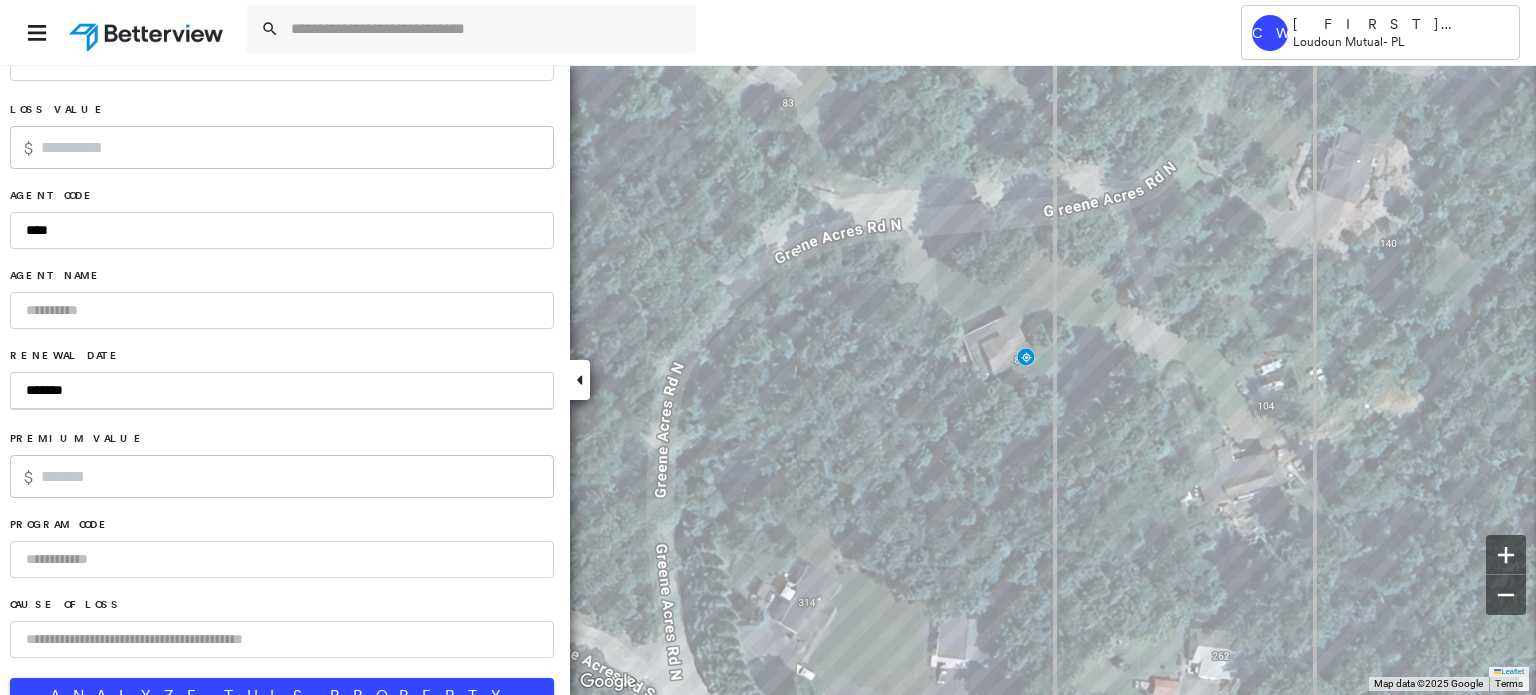 type on "********" 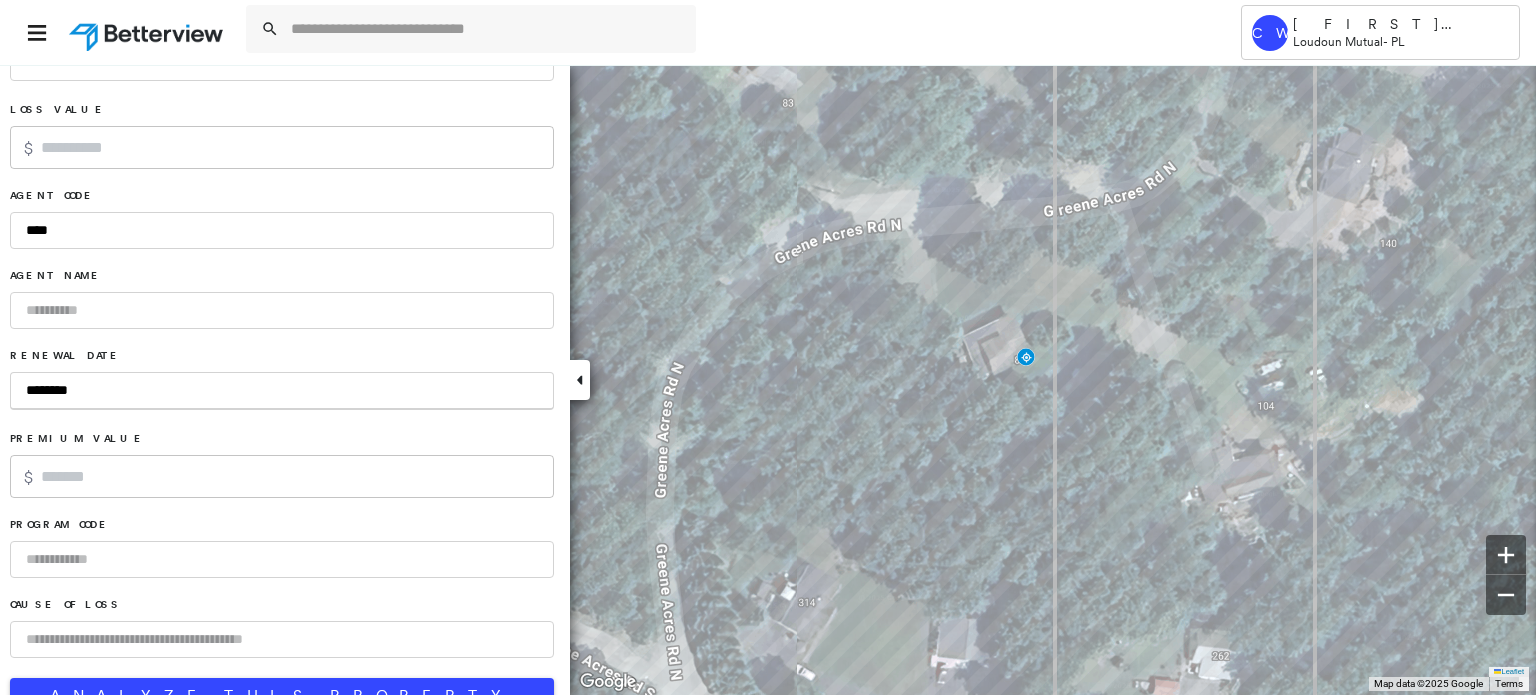 type on "*******" 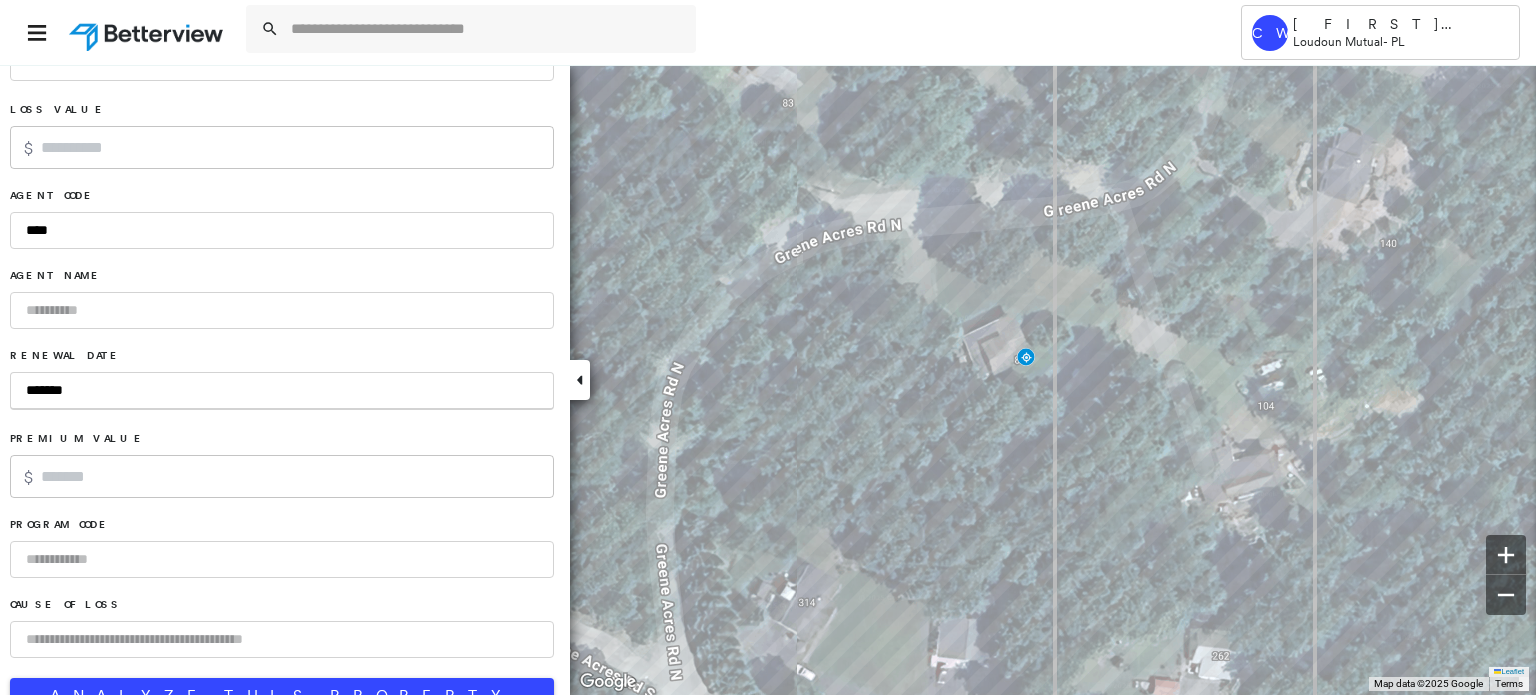 type on "********" 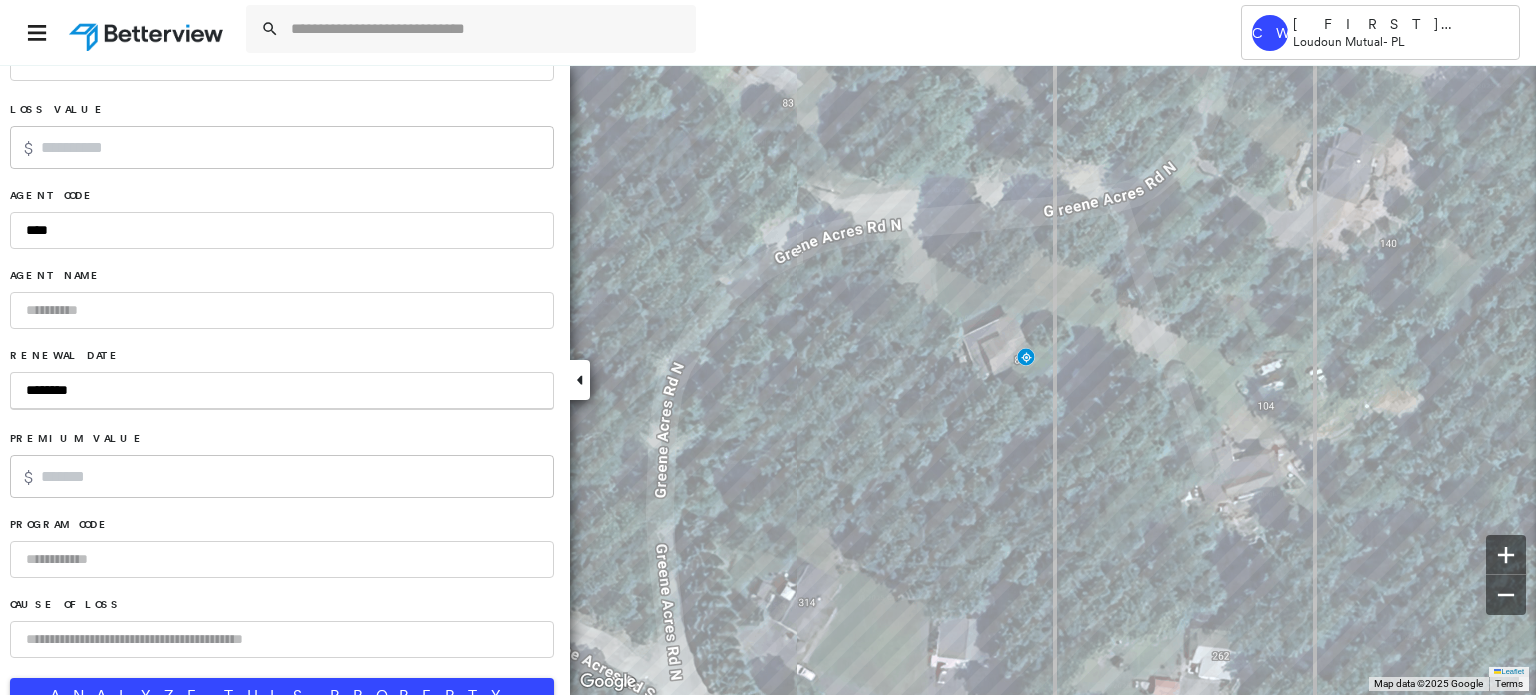 type on "*********" 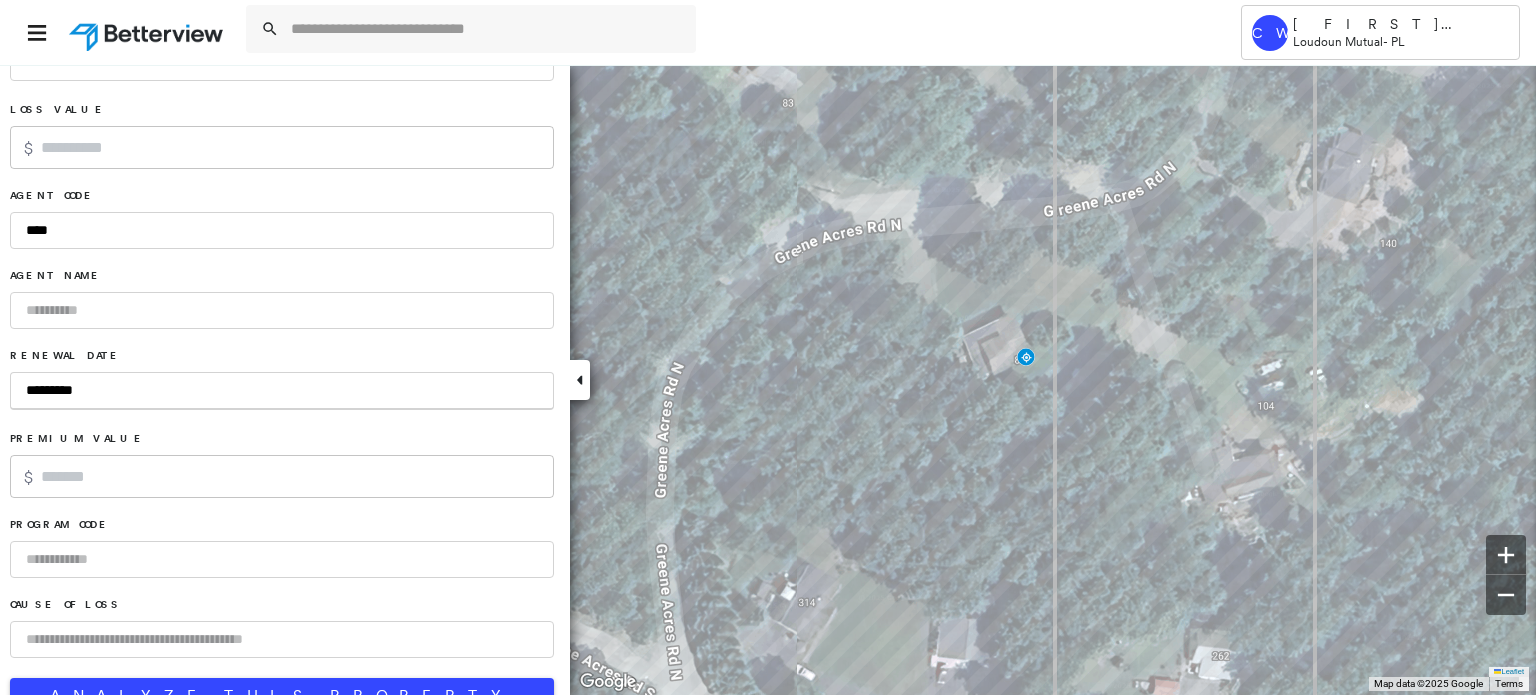 type on "**********" 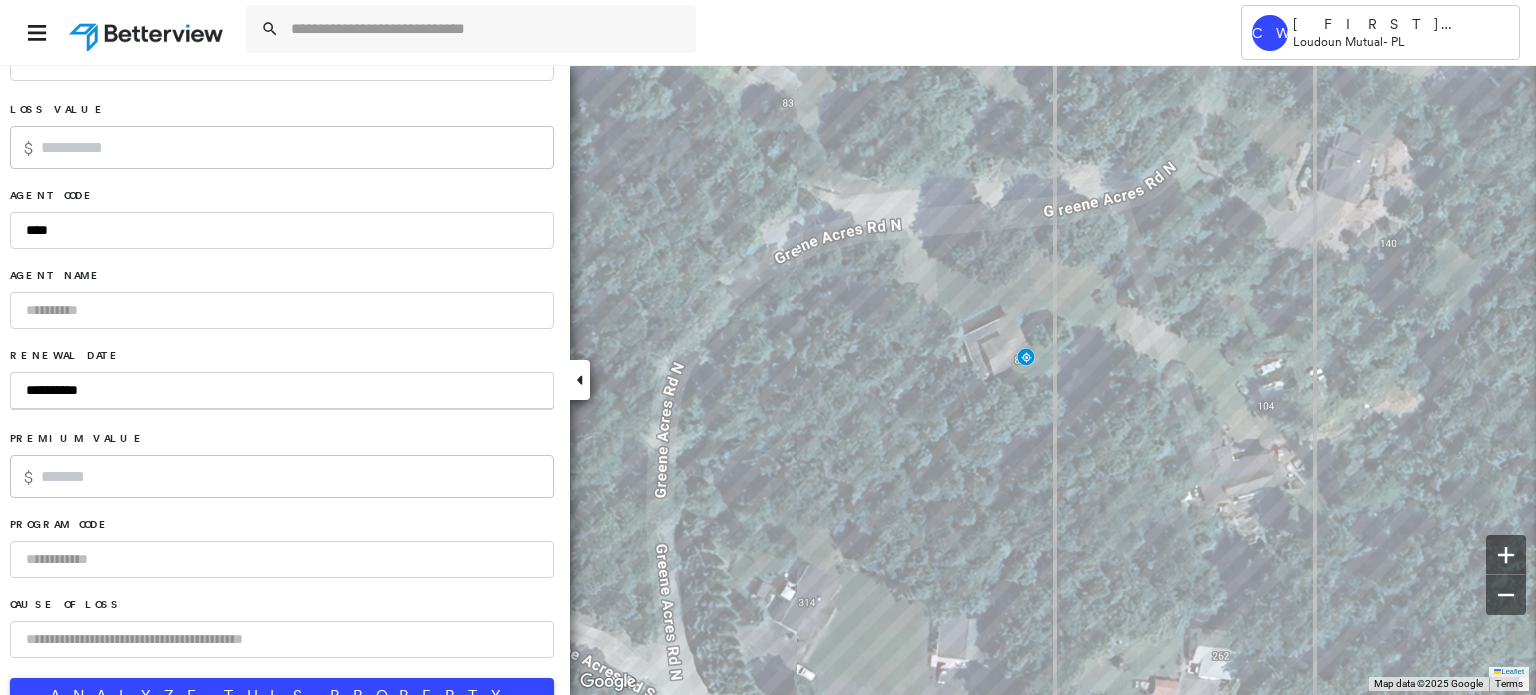 type on "**********" 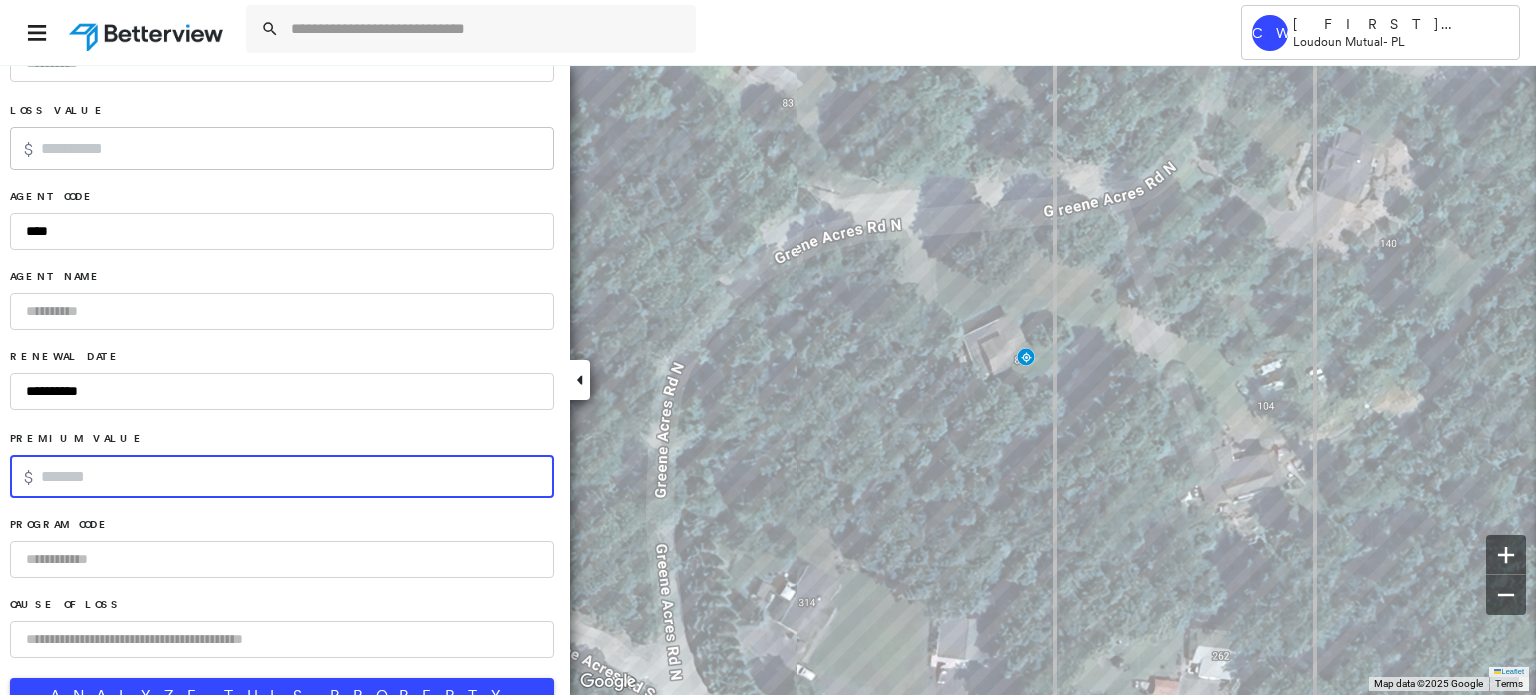 scroll, scrollTop: 1300, scrollLeft: 0, axis: vertical 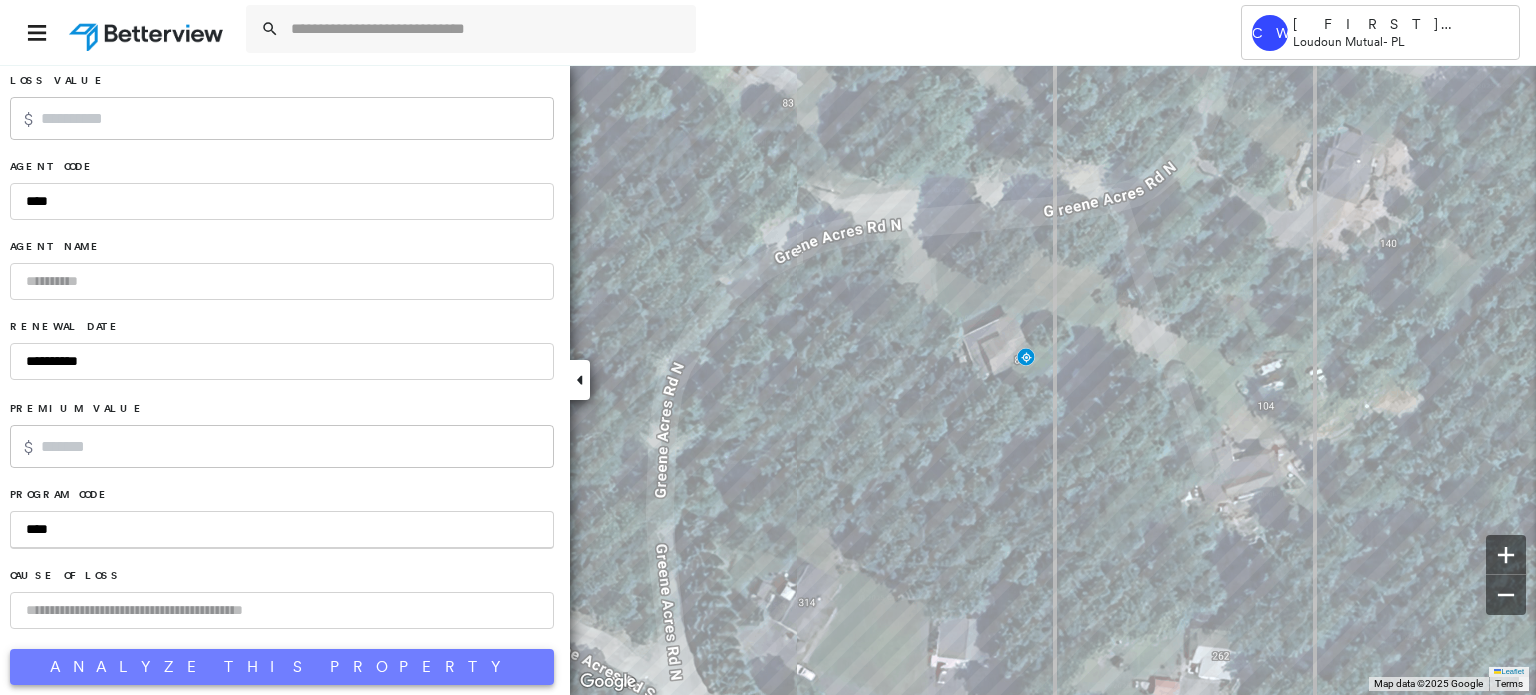 type on "****" 